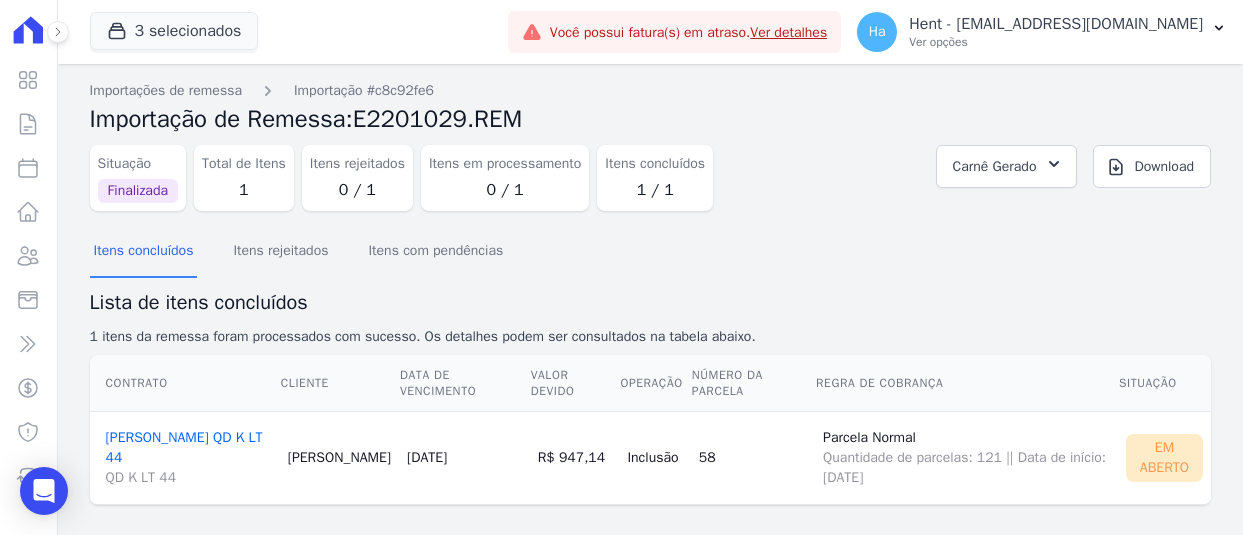 scroll, scrollTop: 0, scrollLeft: 0, axis: both 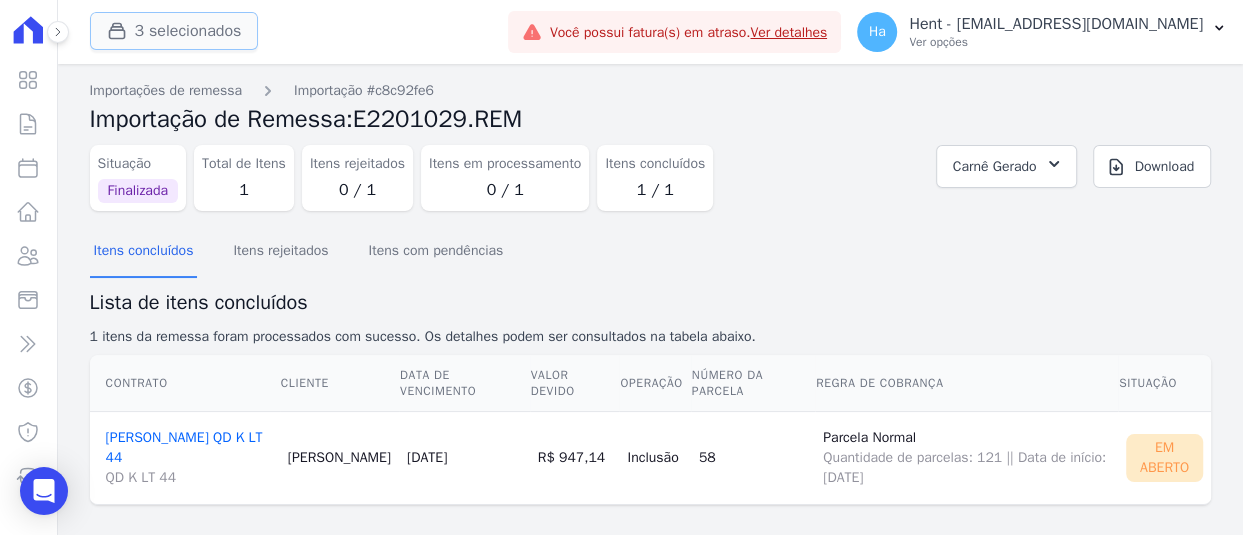 click on "3 selecionados" at bounding box center (174, 31) 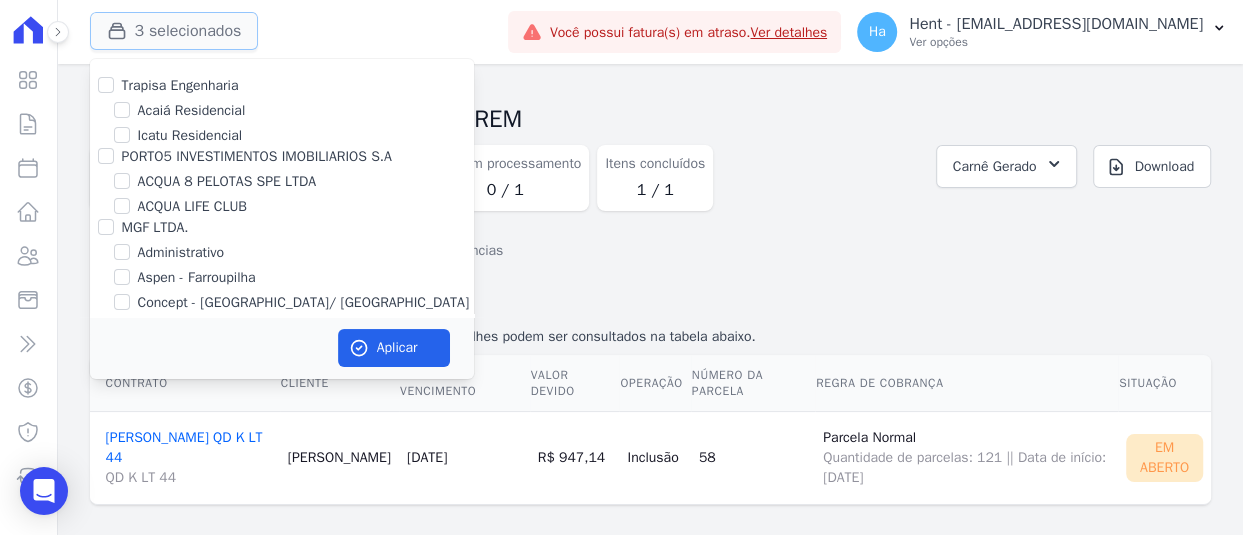 type 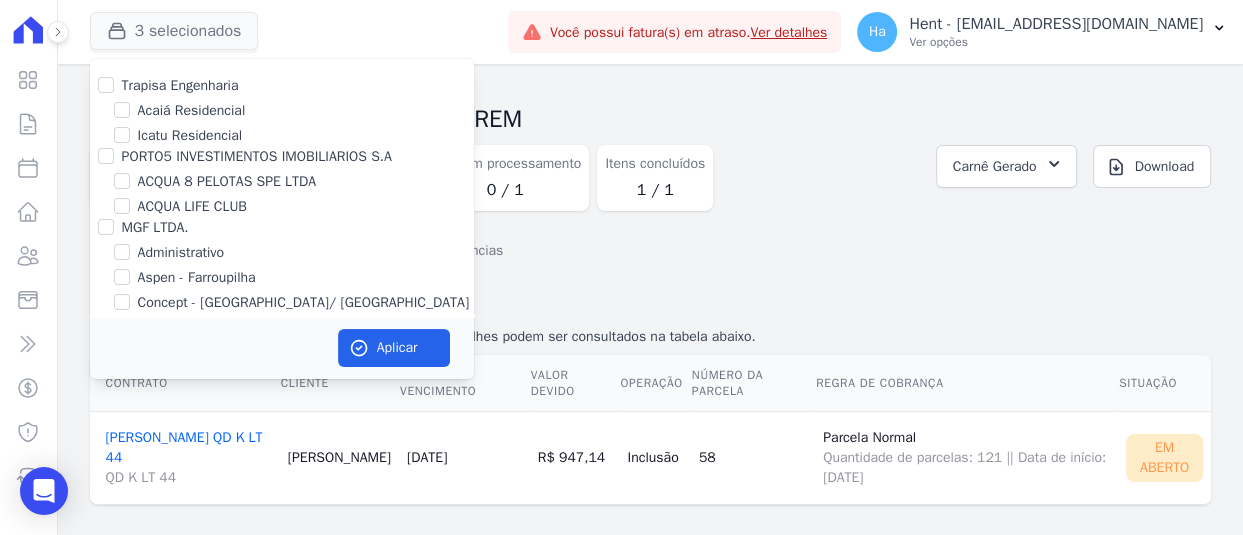 scroll, scrollTop: 14338, scrollLeft: 0, axis: vertical 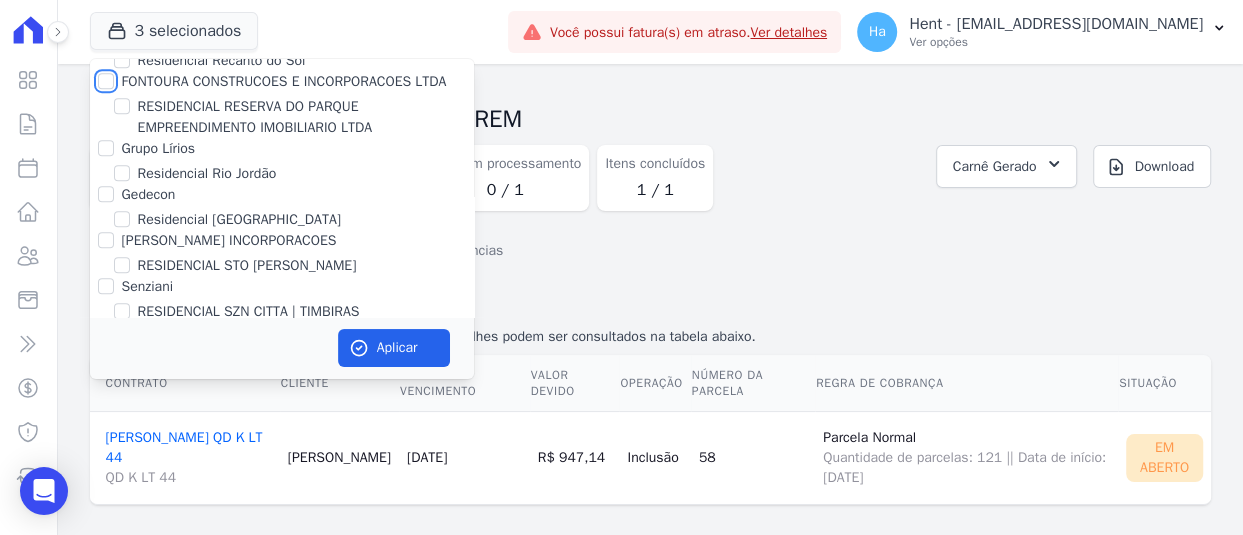 click on "FONTOURA CONSTRUCOES E INCORPORACOES LTDA" at bounding box center [106, 81] 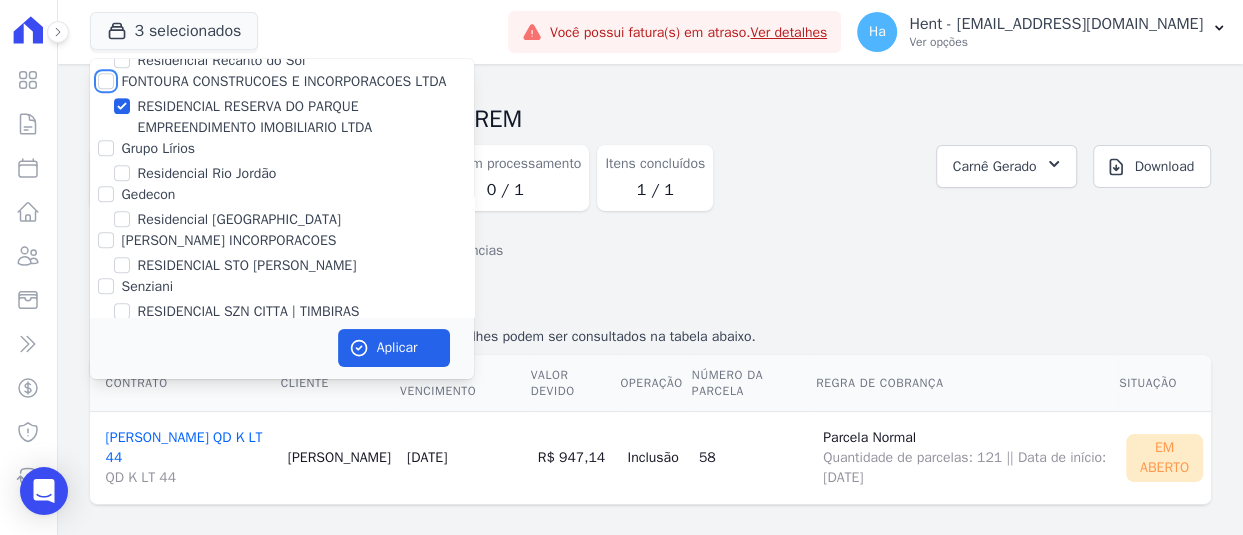 checkbox on "true" 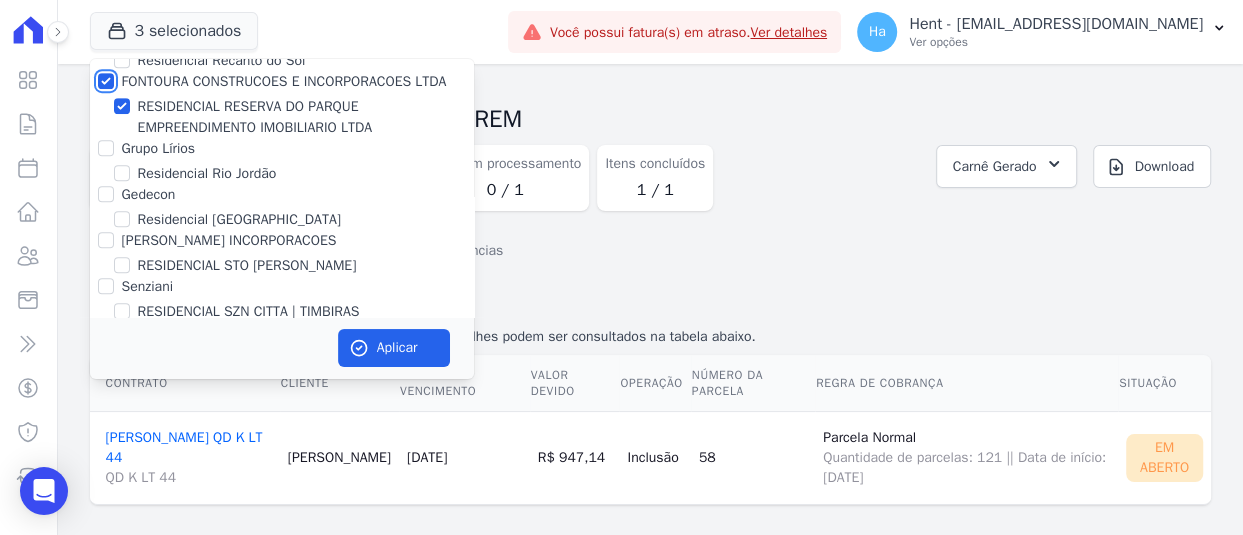 checkbox on "true" 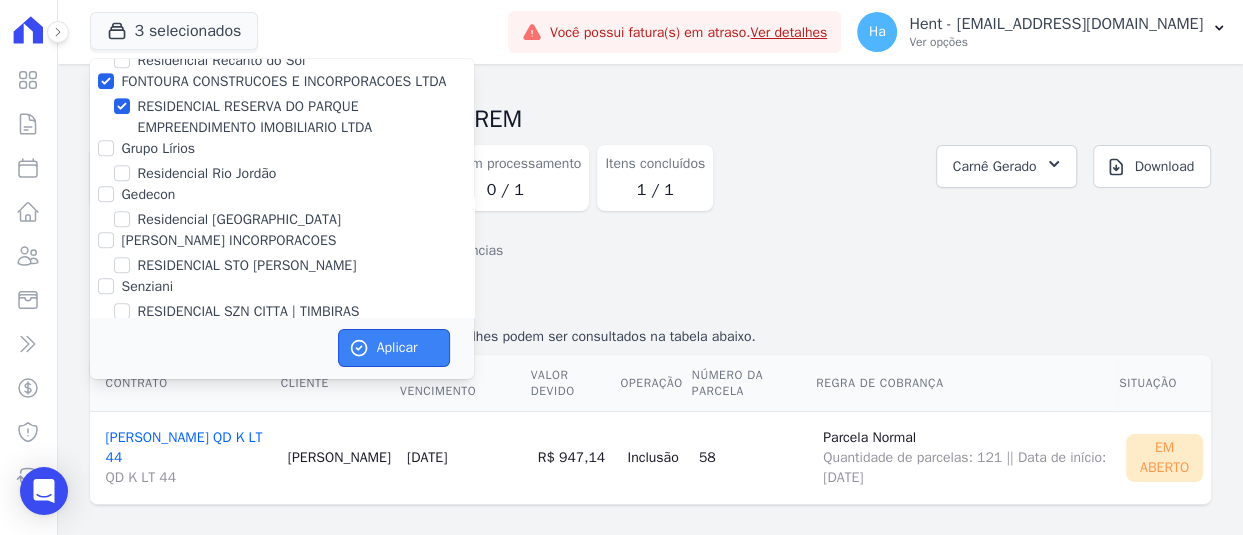click on "Aplicar" at bounding box center [394, 348] 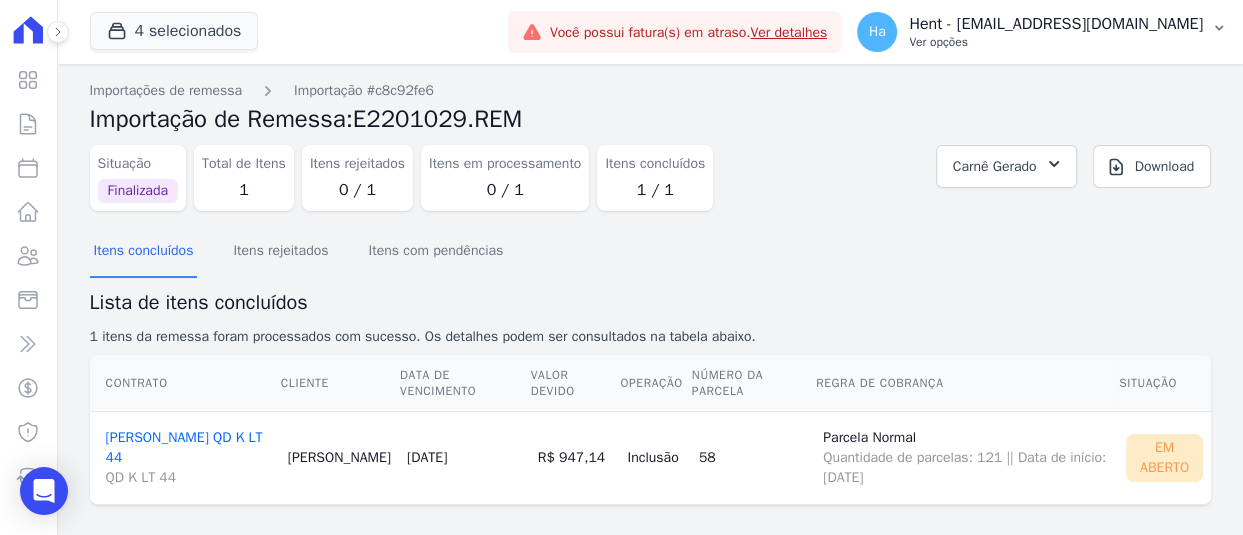 click on "Ha
Hent -  [EMAIL_ADDRESS][DOMAIN_NAME]
Ver opções" at bounding box center (1030, 32) 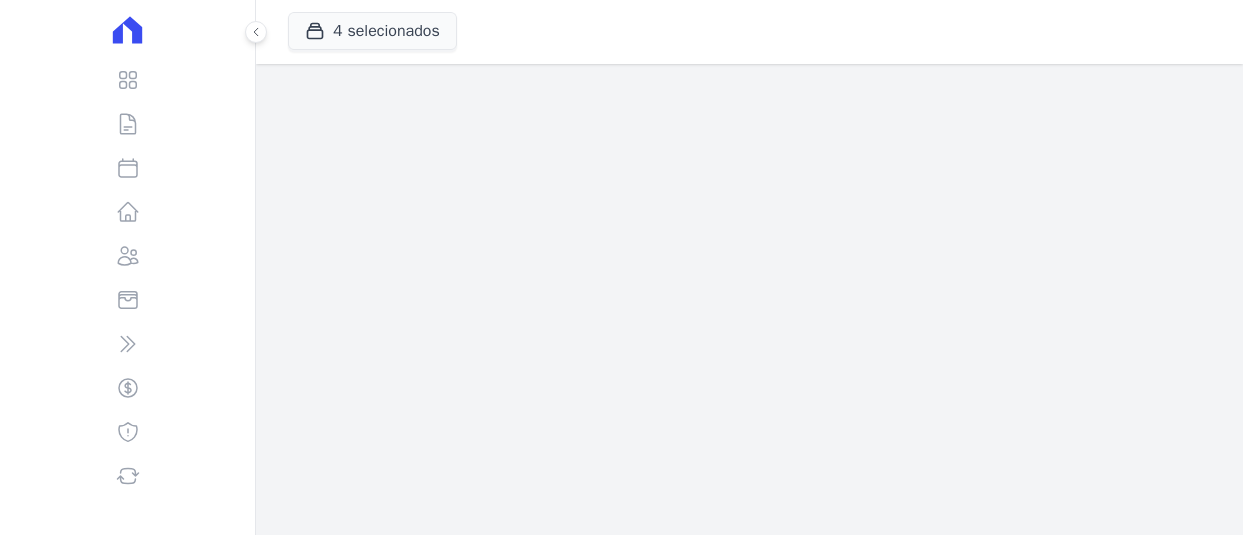 scroll, scrollTop: 0, scrollLeft: 0, axis: both 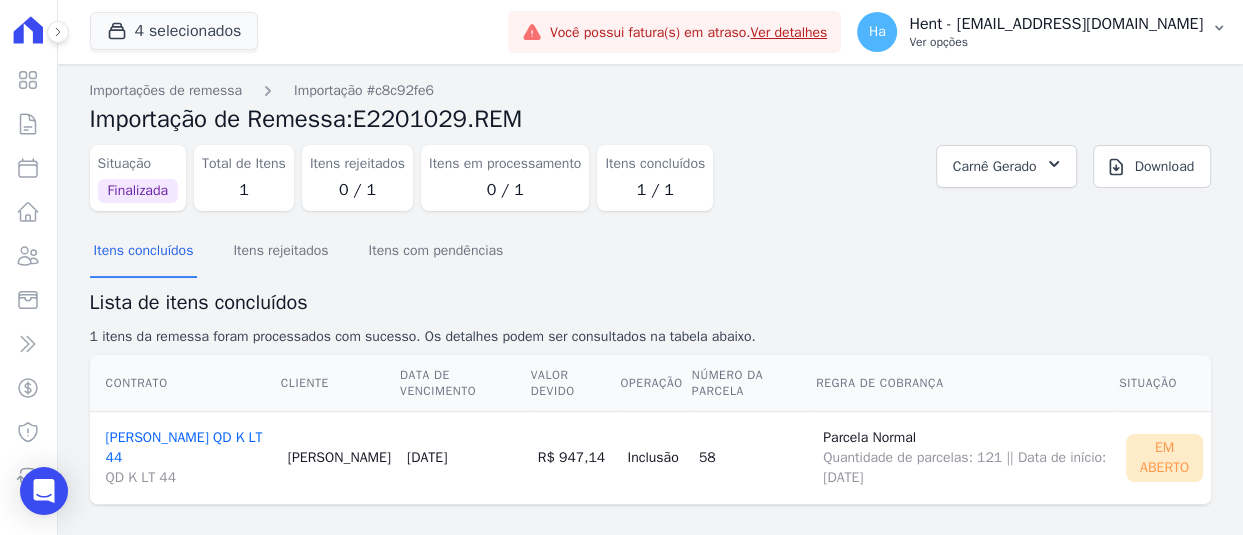 click on "Hent -  [EMAIL_ADDRESS][DOMAIN_NAME]" at bounding box center (1056, 24) 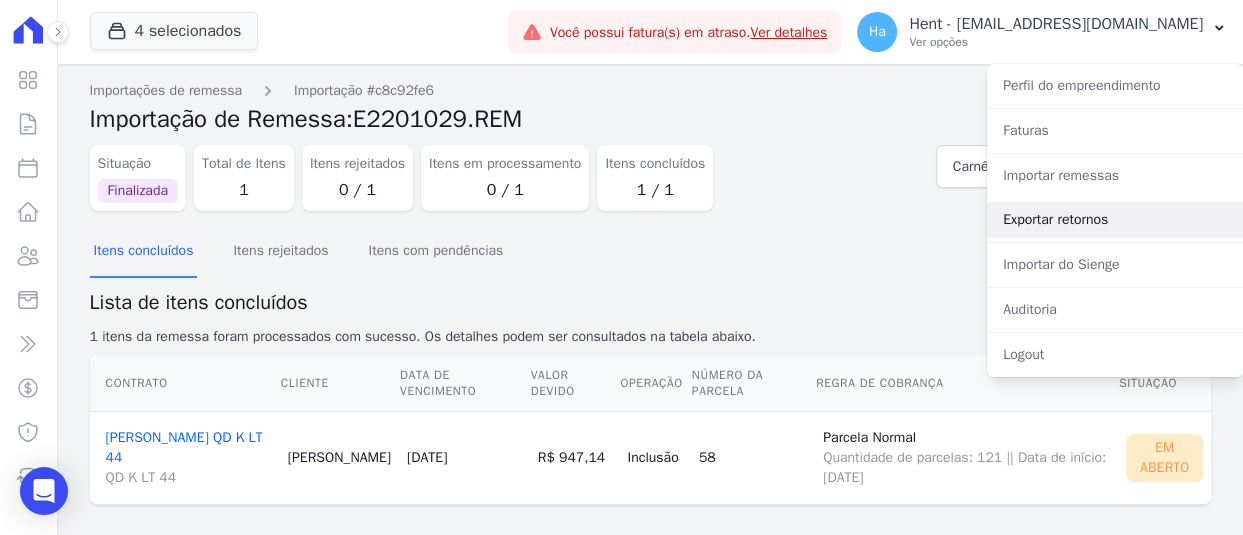 click on "Exportar retornos" at bounding box center [1115, 220] 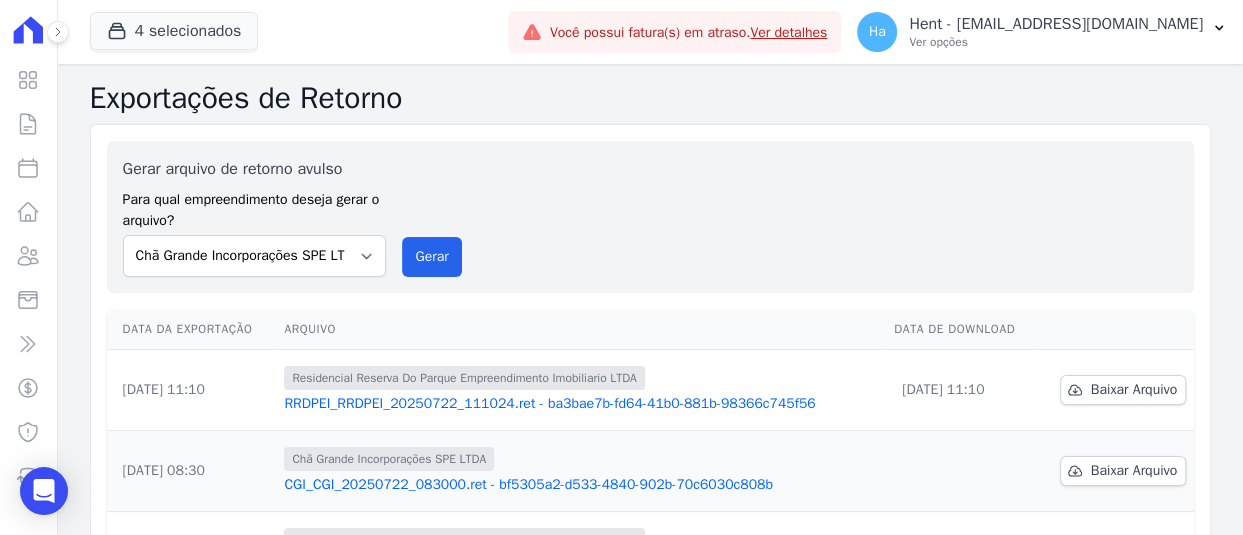 click on "RRDPEI_RRDPEI_20250722_111024.ret -
ba3bae7b-fd64-41b0-881b-98366c745f56" at bounding box center [581, 404] 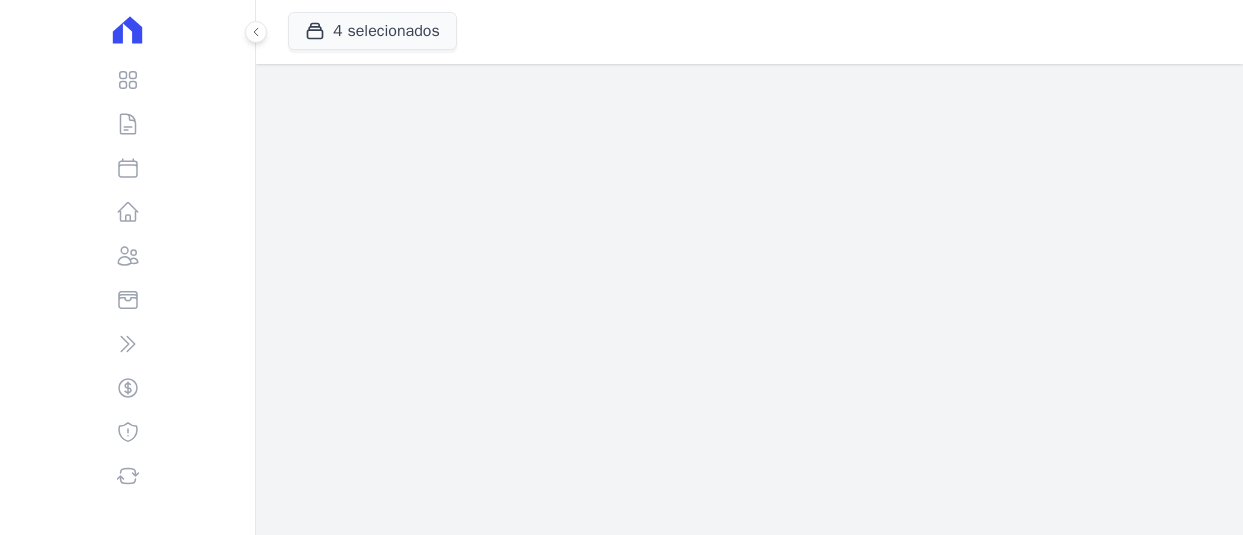 scroll, scrollTop: 0, scrollLeft: 0, axis: both 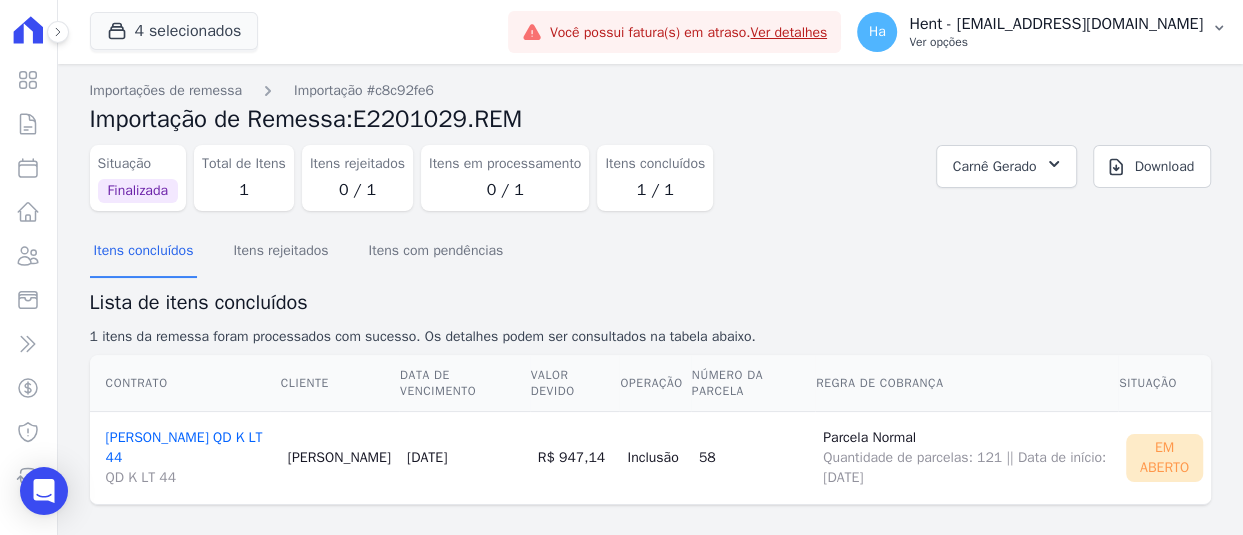 click on "Ver opções" at bounding box center [1056, 42] 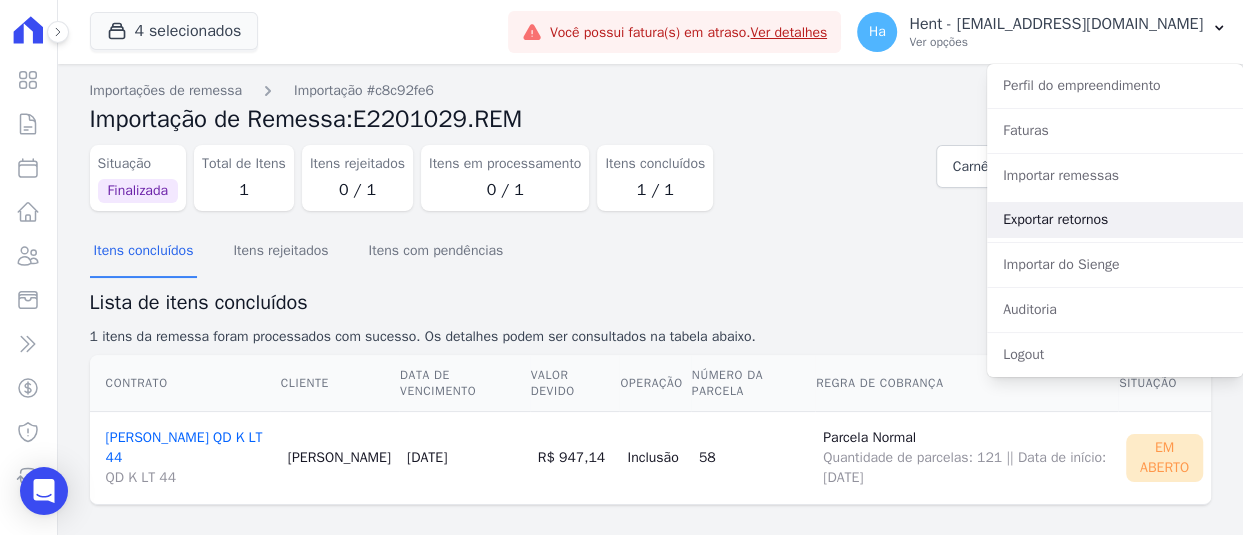 click on "Exportar retornos" at bounding box center (1115, 220) 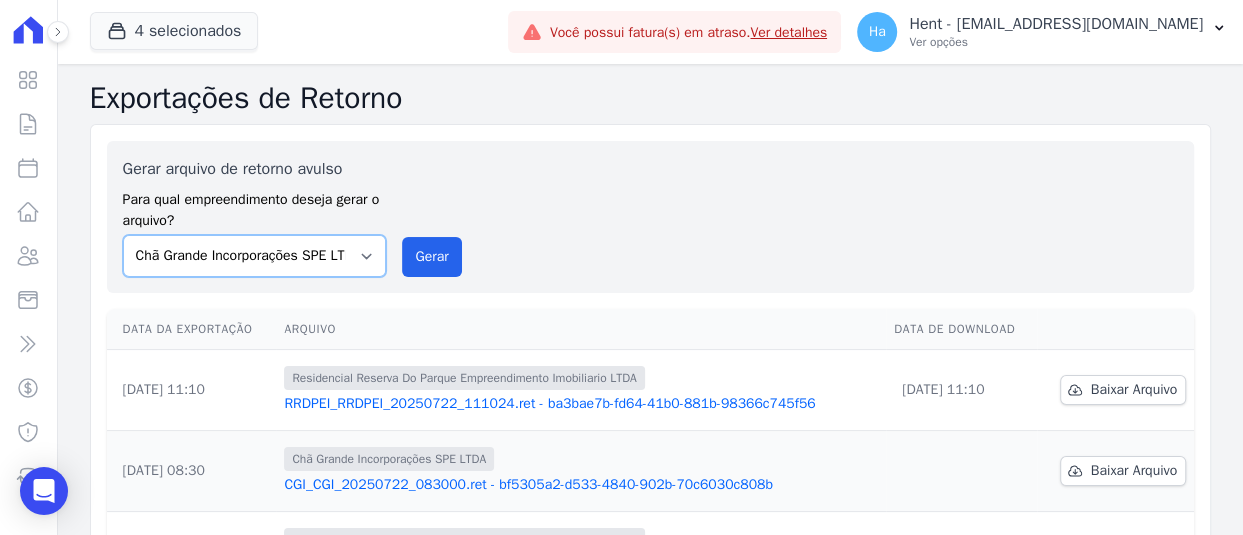 click on "Acaiá Residencial
ACQUA 8 PELOTAS SPE LTDA
ACQUA LIFE CLUB
Administrativo
AGILE ELOI MENDES SPE SA
Agile Pavican [GEOGRAPHIC_DATA] - Loteadores
Agile [GEOGRAPHIC_DATA] SPE LTDA
[GEOGRAPHIC_DATA] INCORPORACAO IMOBILIARIA SPE LTDA
AGUAS DO ALVORADA INCORPORACAO IMOBILIARIA SPE LTDA
AJMC Empreendimentos
Alameda dos Ipês
Aldeia Smart
Alexandria Condomínios
Alfenense Negócios Imobiliários
Amaré Arpoador
Amazon Residence Construtora LTDA
ANANINDEUA 01 INCORPORACAO IMOBILIARIA SPE LTDA
AQUARELA CITY INCORPORACAO IMOBILIARIA LTDA
Arcos Itaquera
Areias do [GEOGRAPHIC_DATA] do Planalto - Interno
Aroka Incorporadora e Administradora LTDA.
ARTE VILA MATILDE
Art Prime - [GEOGRAPHIC_DATA] - [GEOGRAPHIC_DATA] - JPI
ARVO HOME CLUB - SOLICASA
Aspen - Farroupilha
Audace Home Studio
Audace Mondeo
Aurora
Aurora  II - LBA
Aurora I - LBA
Aviva [GEOGRAPHIC_DATA]
[GEOGRAPHIC_DATA] [GEOGRAPHIC_DATA]
[GEOGRAPHIC_DATA] [GEOGRAPHIC_DATA]
Be Deodoro Empreendimento Imobiliário LTDA." at bounding box center (255, 256) 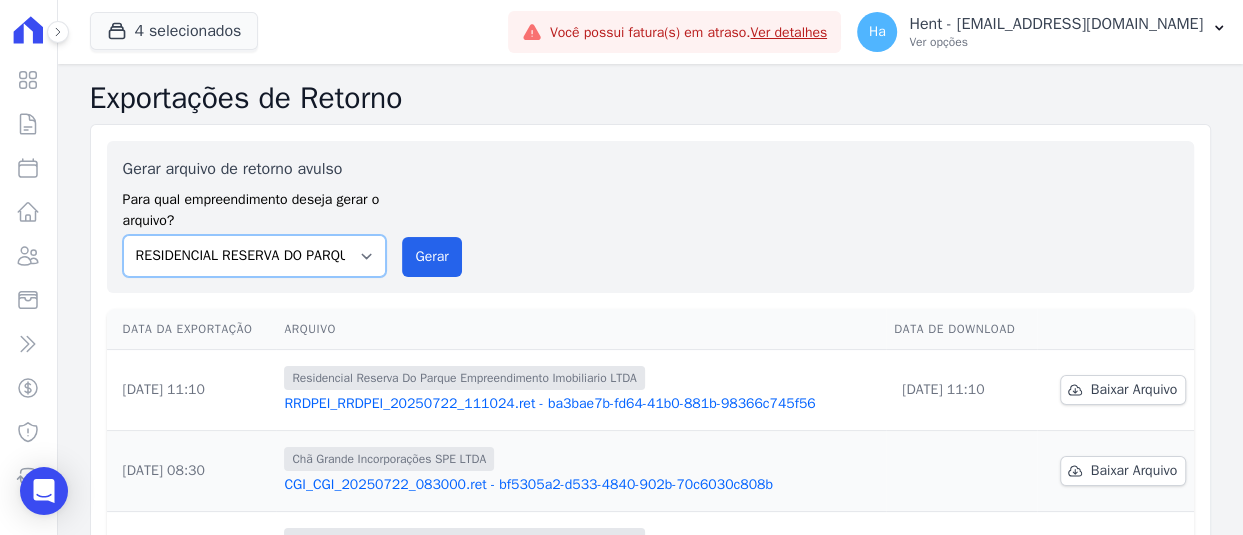 click on "Acaiá Residencial
ACQUA 8 PELOTAS SPE LTDA
ACQUA LIFE CLUB
Administrativo
AGILE ELOI MENDES SPE SA
Agile Pavican [GEOGRAPHIC_DATA] - Loteadores
Agile [GEOGRAPHIC_DATA] SPE LTDA
[GEOGRAPHIC_DATA] INCORPORACAO IMOBILIARIA SPE LTDA
AGUAS DO ALVORADA INCORPORACAO IMOBILIARIA SPE LTDA
AJMC Empreendimentos
Alameda dos Ipês
Aldeia Smart
Alexandria Condomínios
Alfenense Negócios Imobiliários
Amaré Arpoador
Amazon Residence Construtora LTDA
ANANINDEUA 01 INCORPORACAO IMOBILIARIA SPE LTDA
AQUARELA CITY INCORPORACAO IMOBILIARIA LTDA
Arcos Itaquera
Areias do [GEOGRAPHIC_DATA] do Planalto - Interno
Aroka Incorporadora e Administradora LTDA.
ARTE VILA MATILDE
Art Prime - [GEOGRAPHIC_DATA] - [GEOGRAPHIC_DATA] - JPI
ARVO HOME CLUB - SOLICASA
Aspen - Farroupilha
Audace Home Studio
Audace Mondeo
Aurora
Aurora  II - LBA
Aurora I - LBA
Aviva [GEOGRAPHIC_DATA]
[GEOGRAPHIC_DATA] [GEOGRAPHIC_DATA]
[GEOGRAPHIC_DATA] [GEOGRAPHIC_DATA]
Be Deodoro Empreendimento Imobiliário LTDA." at bounding box center (255, 256) 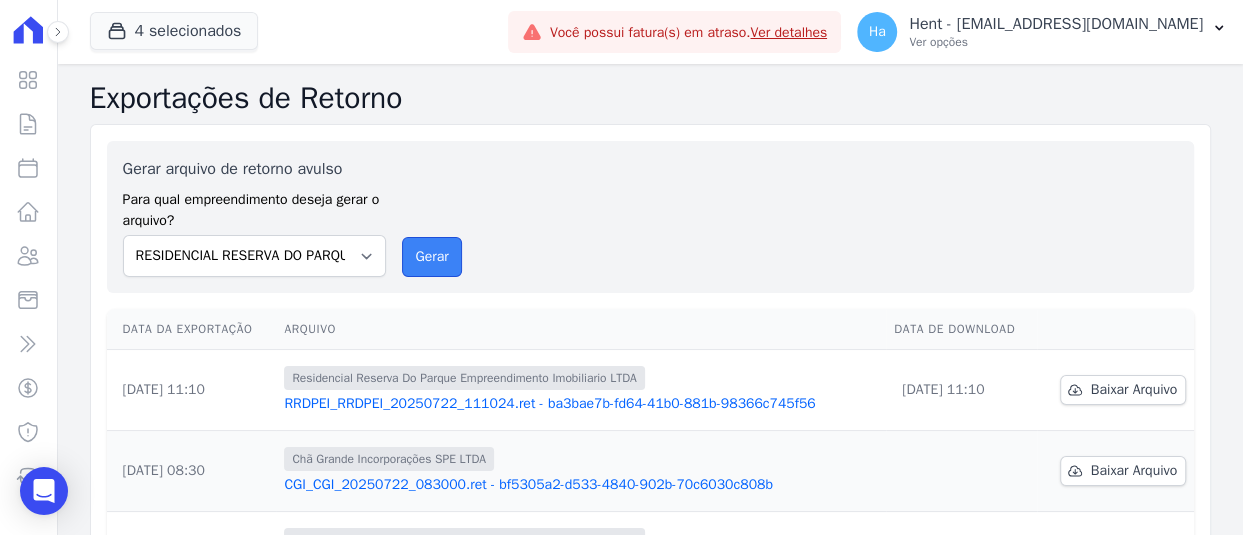 click on "Gerar" at bounding box center (431, 257) 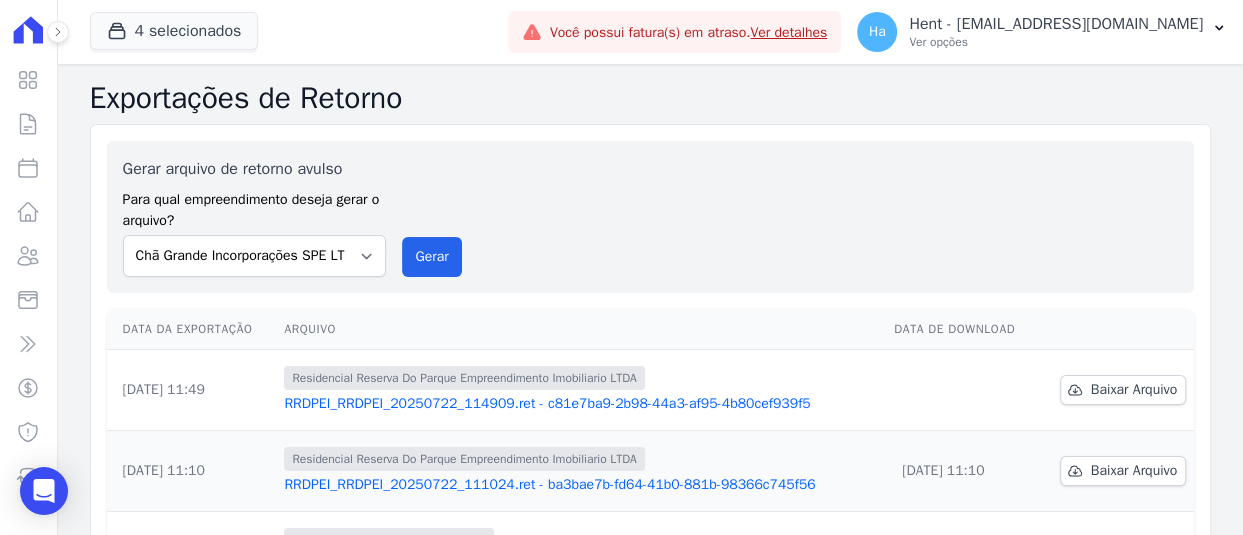 click on "RRDPEI_RRDPEI_20250722_114909.ret -
c81e7ba9-2b98-44a3-af95-4b80cef939f5" at bounding box center (581, 404) 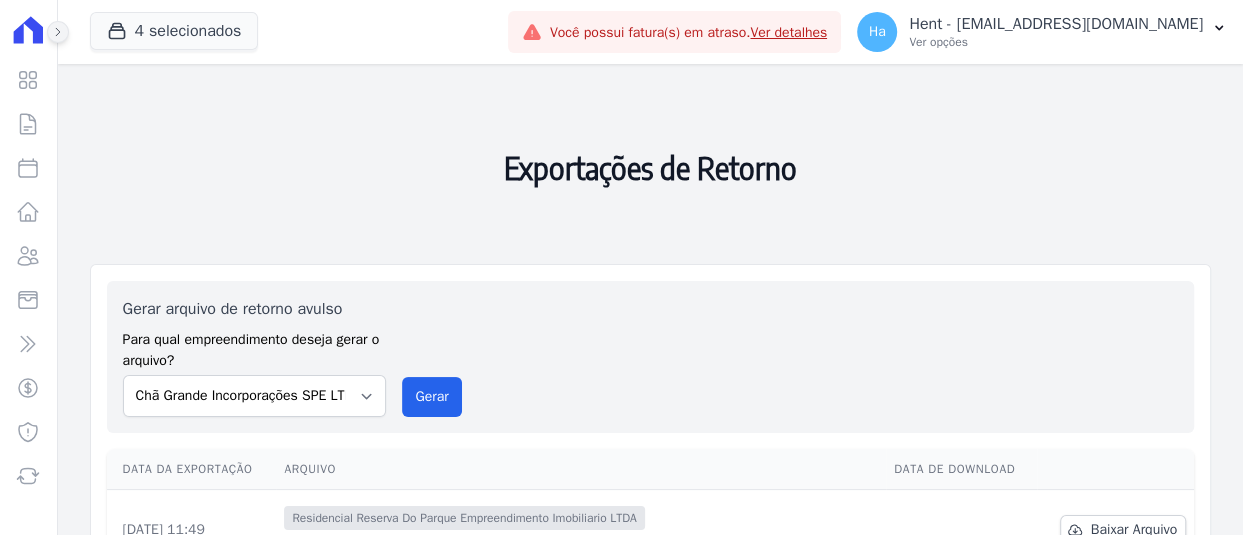 click at bounding box center [58, 32] 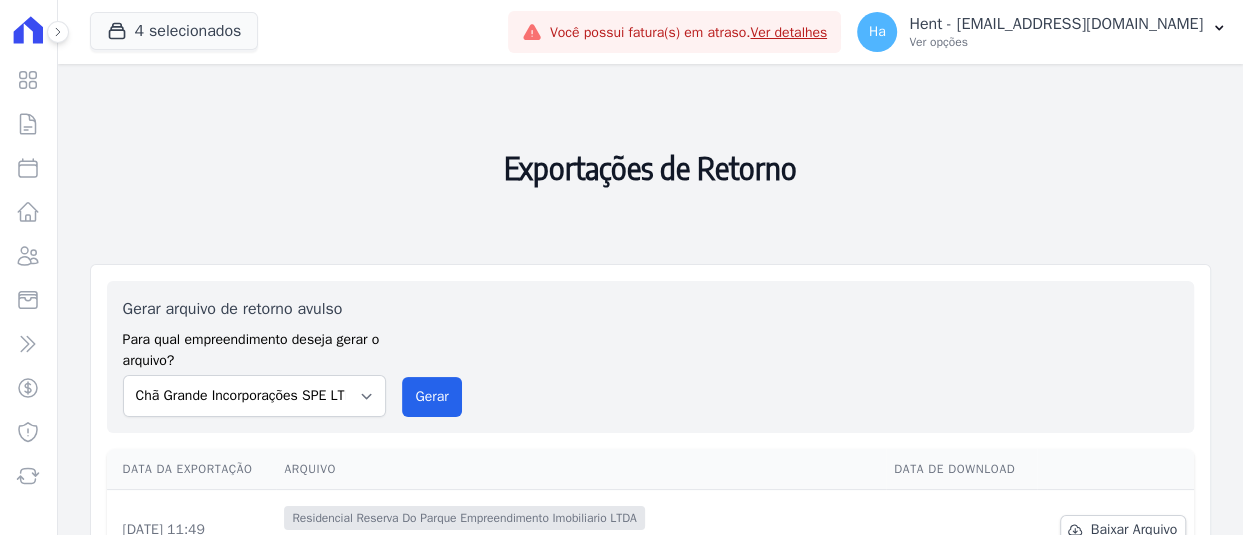 scroll, scrollTop: 100, scrollLeft: 0, axis: vertical 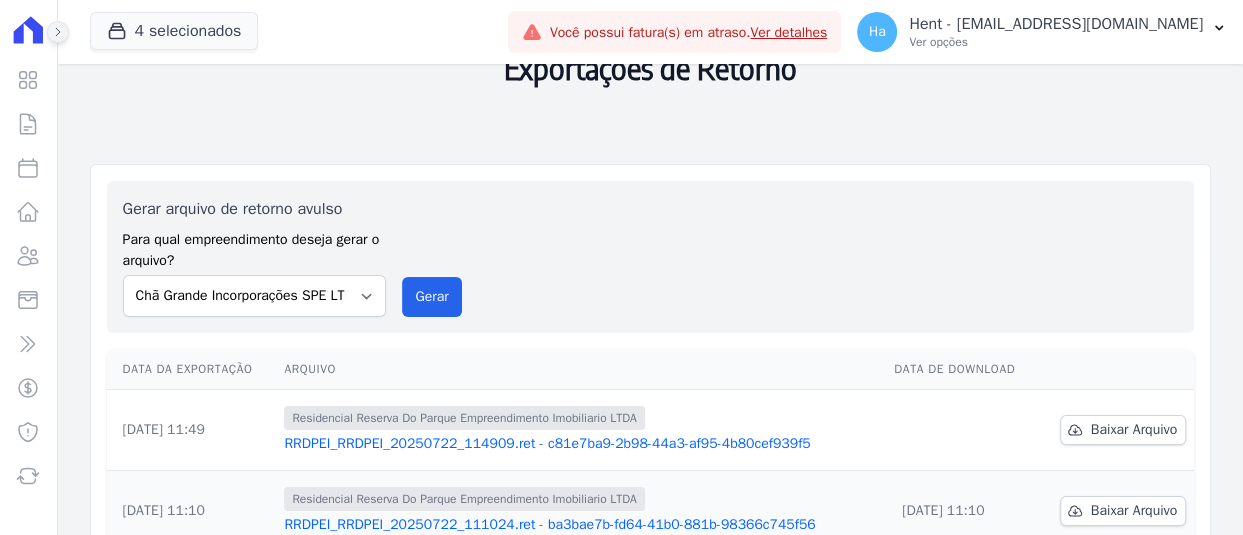 click at bounding box center [58, 32] 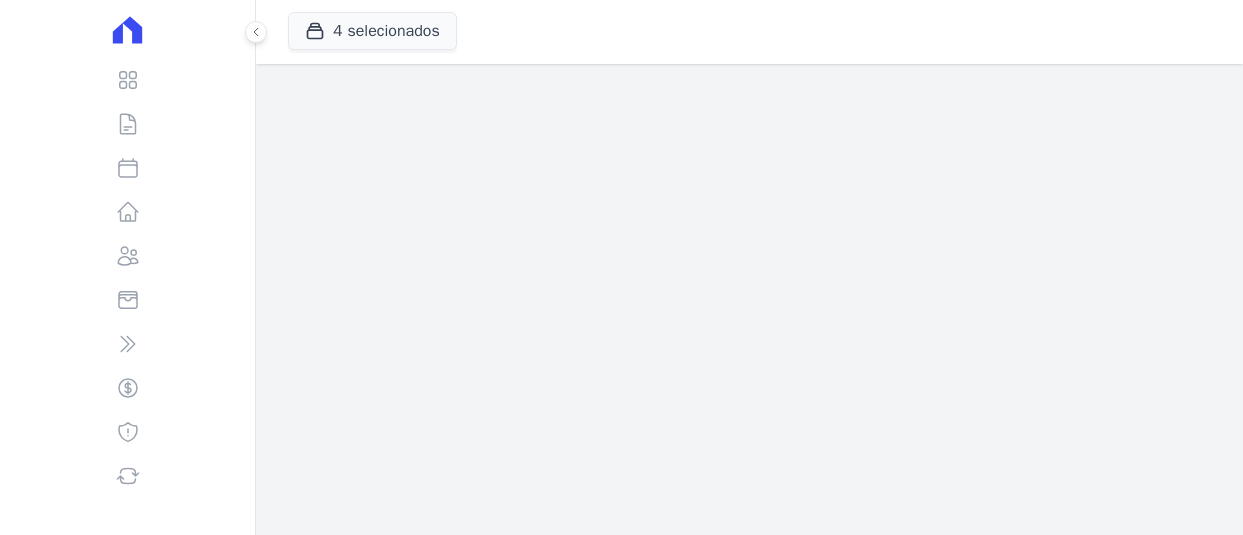 scroll, scrollTop: 0, scrollLeft: 0, axis: both 